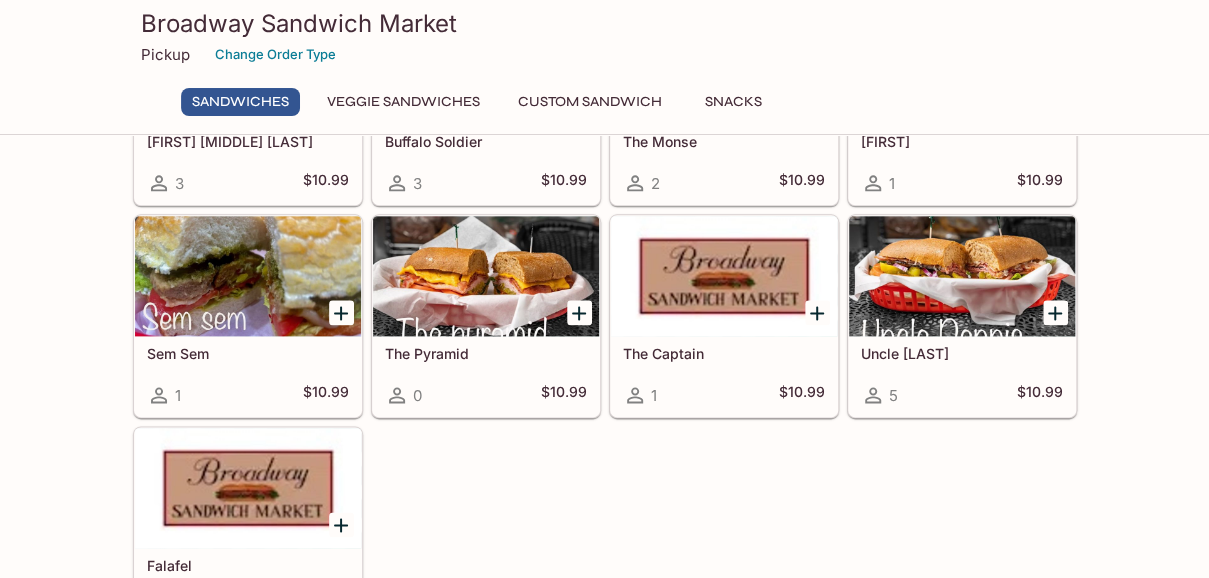 scroll, scrollTop: 1055, scrollLeft: 0, axis: vertical 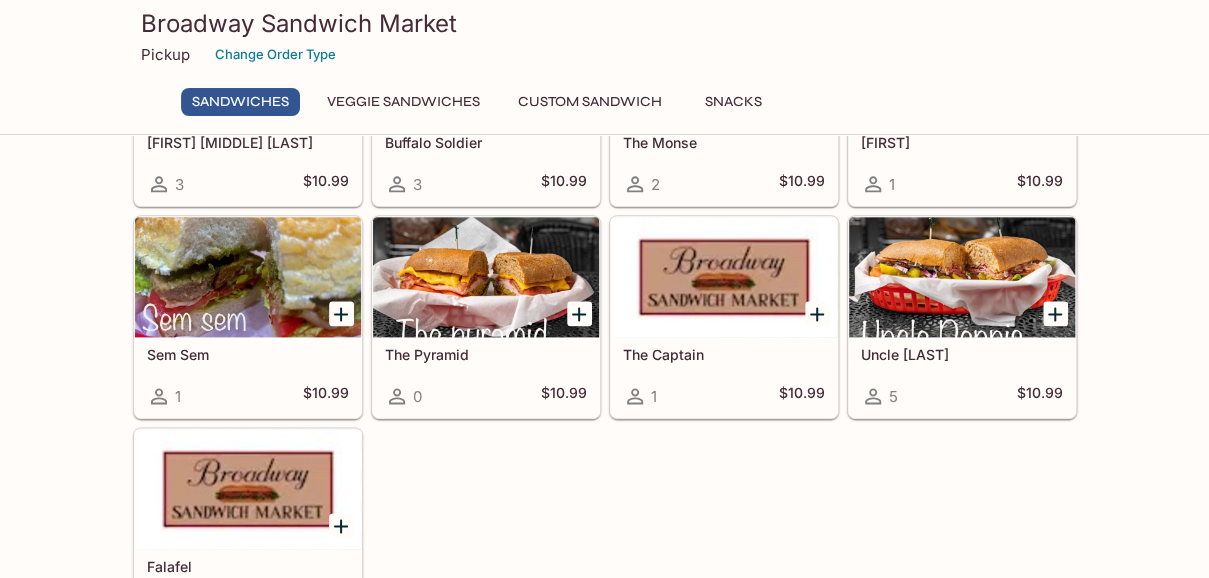 click at bounding box center (962, 277) 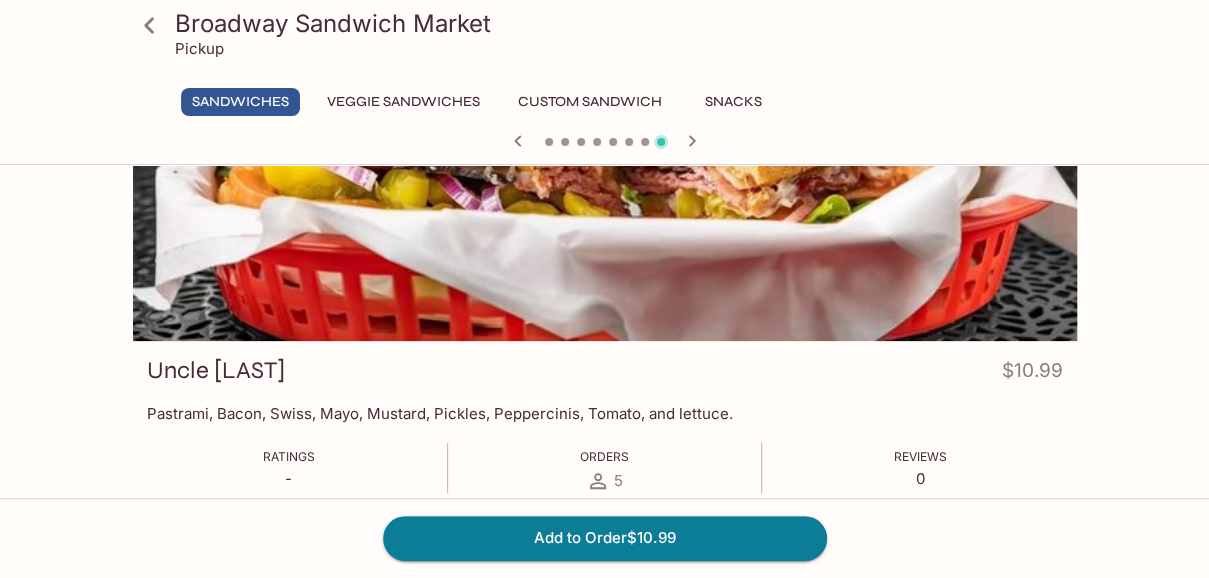 scroll, scrollTop: 0, scrollLeft: 0, axis: both 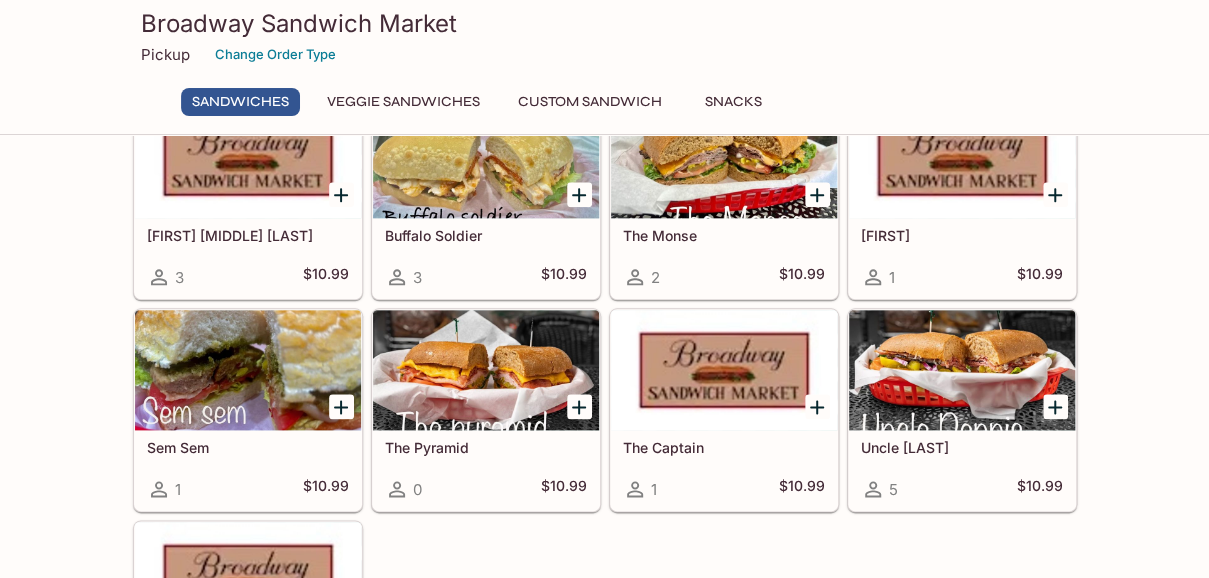 click at bounding box center [724, 370] 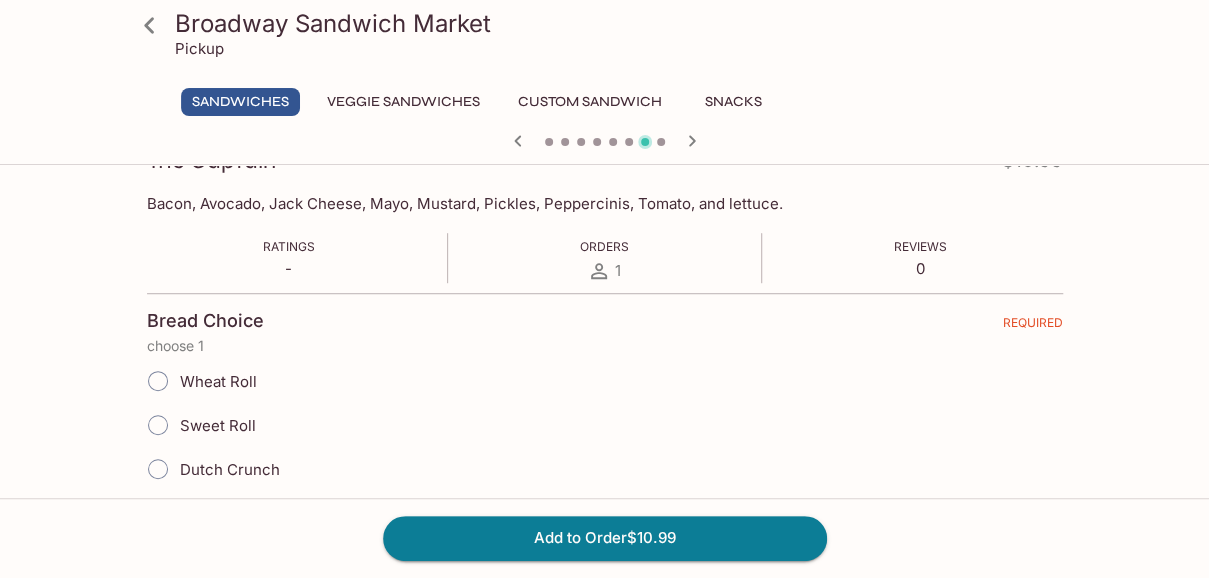 scroll, scrollTop: 304, scrollLeft: 0, axis: vertical 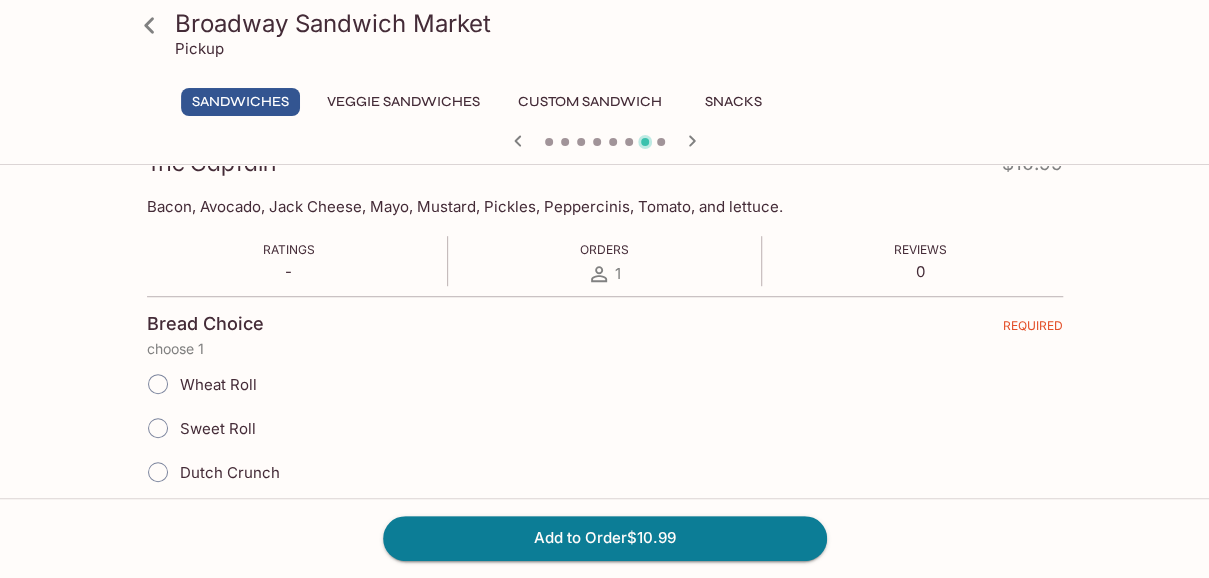 click 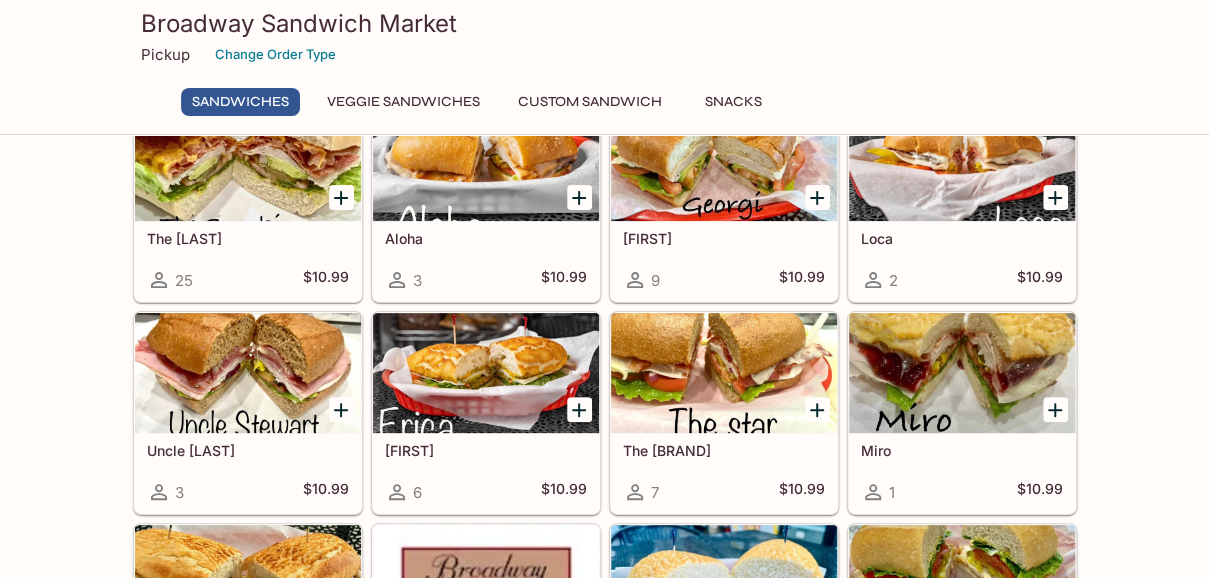 scroll, scrollTop: 114, scrollLeft: 0, axis: vertical 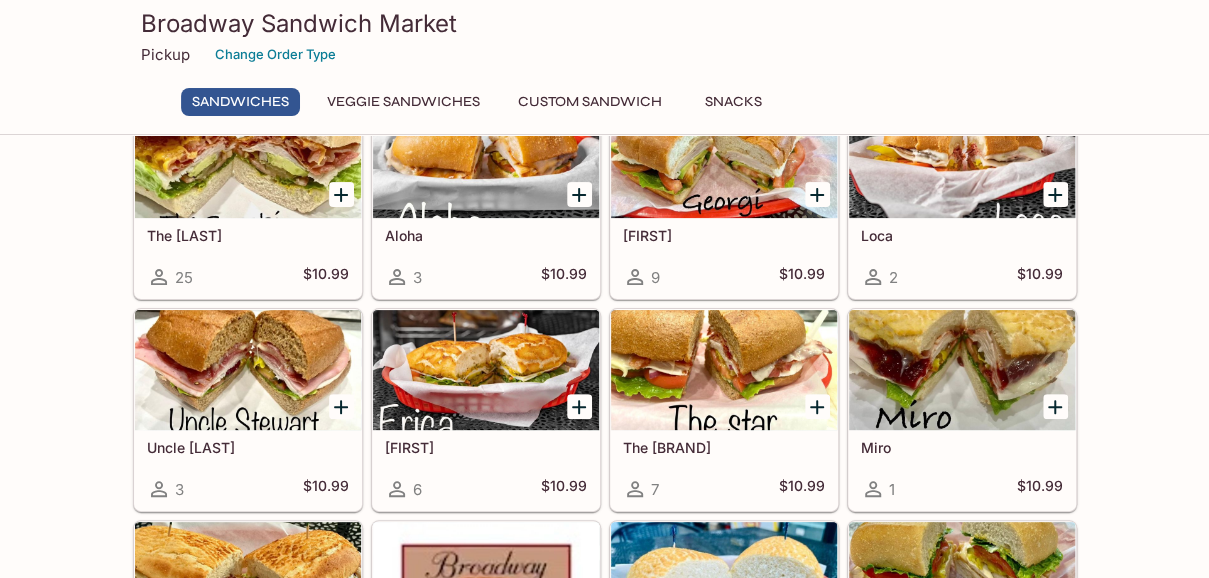 click at bounding box center (724, 370) 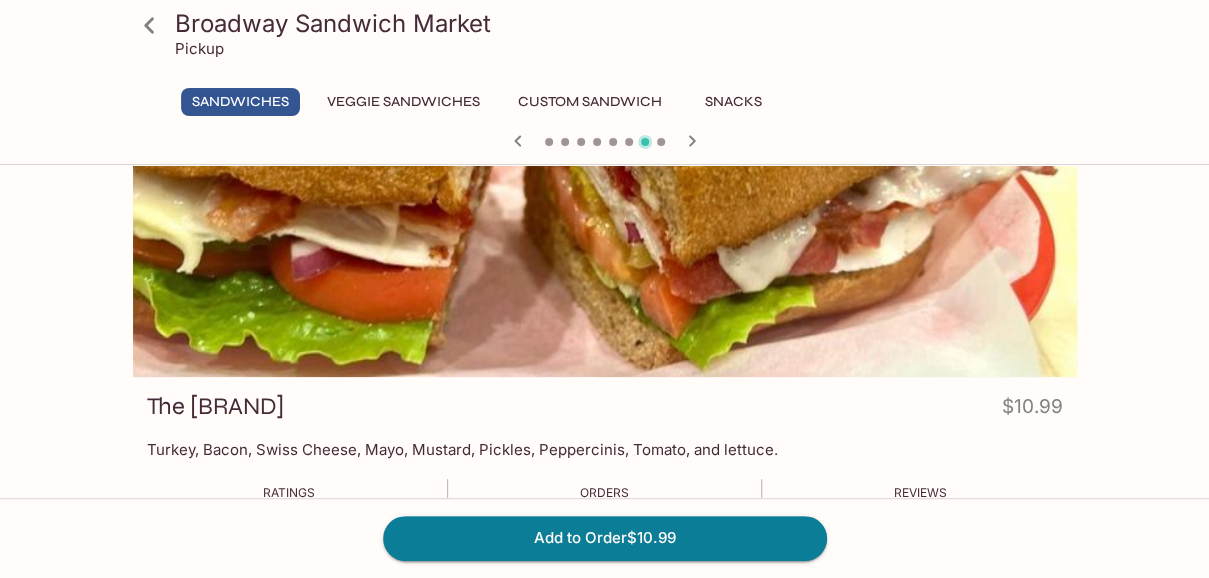 scroll, scrollTop: 58, scrollLeft: 0, axis: vertical 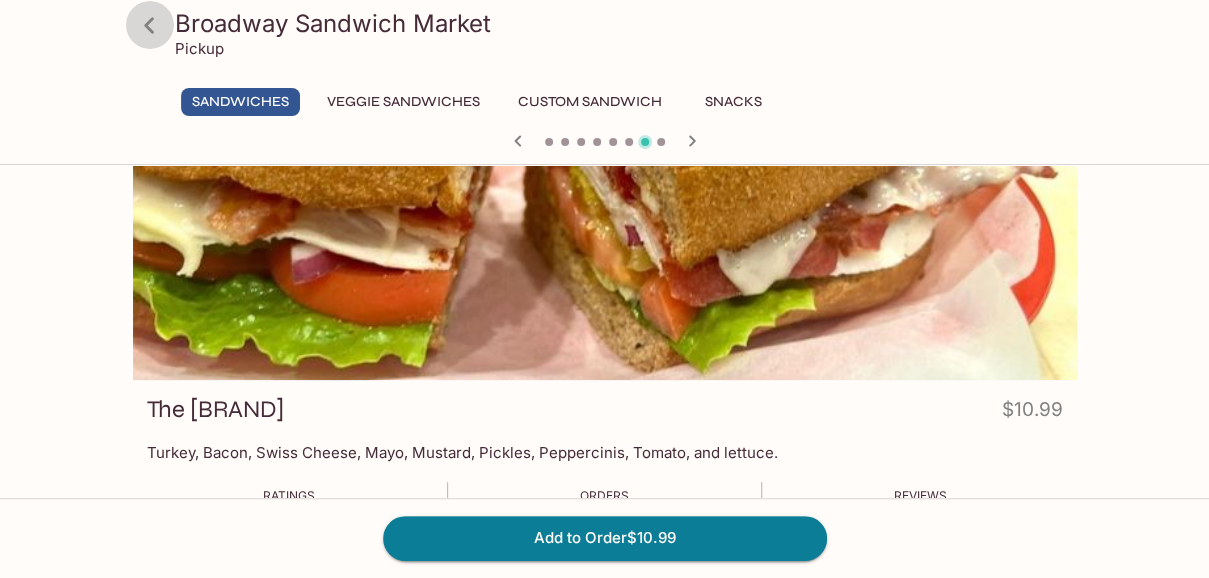 click 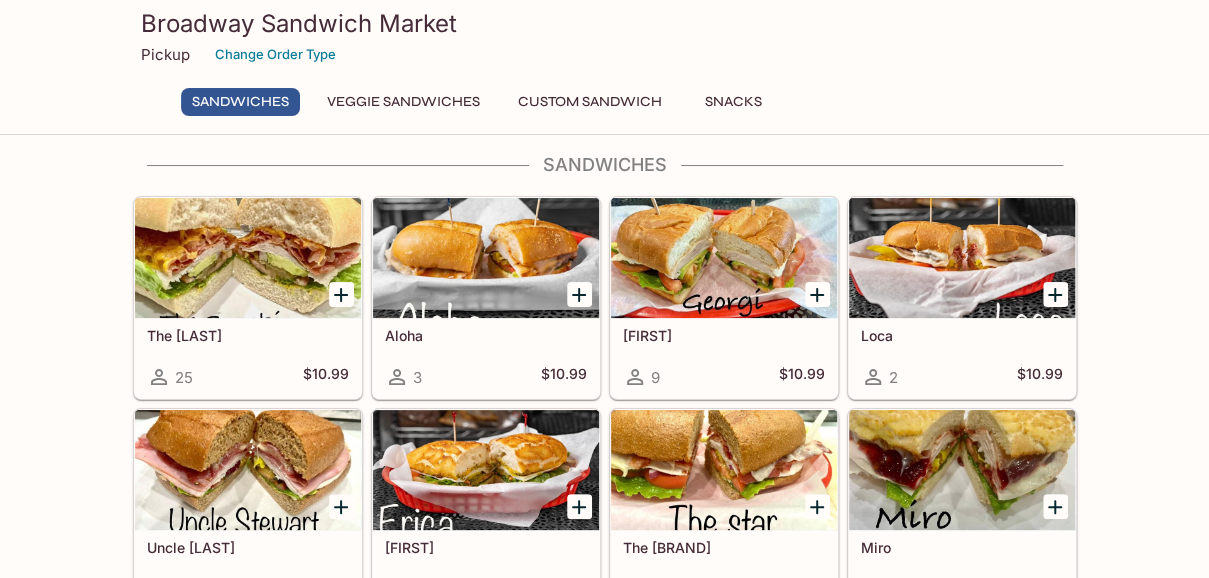 scroll, scrollTop: 18, scrollLeft: 0, axis: vertical 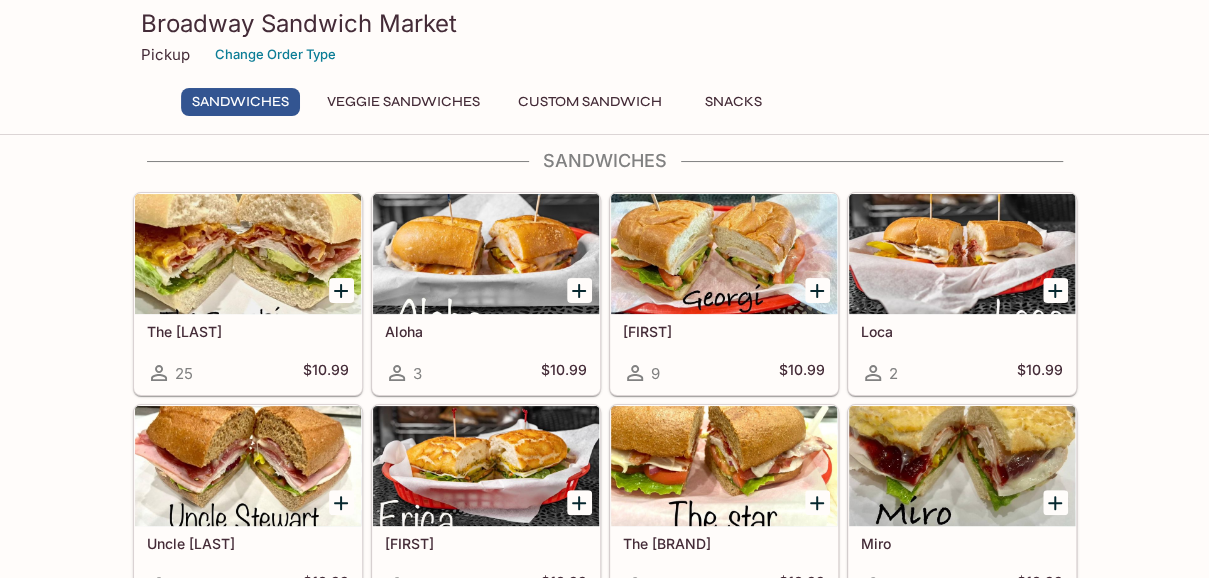 click at bounding box center [486, 254] 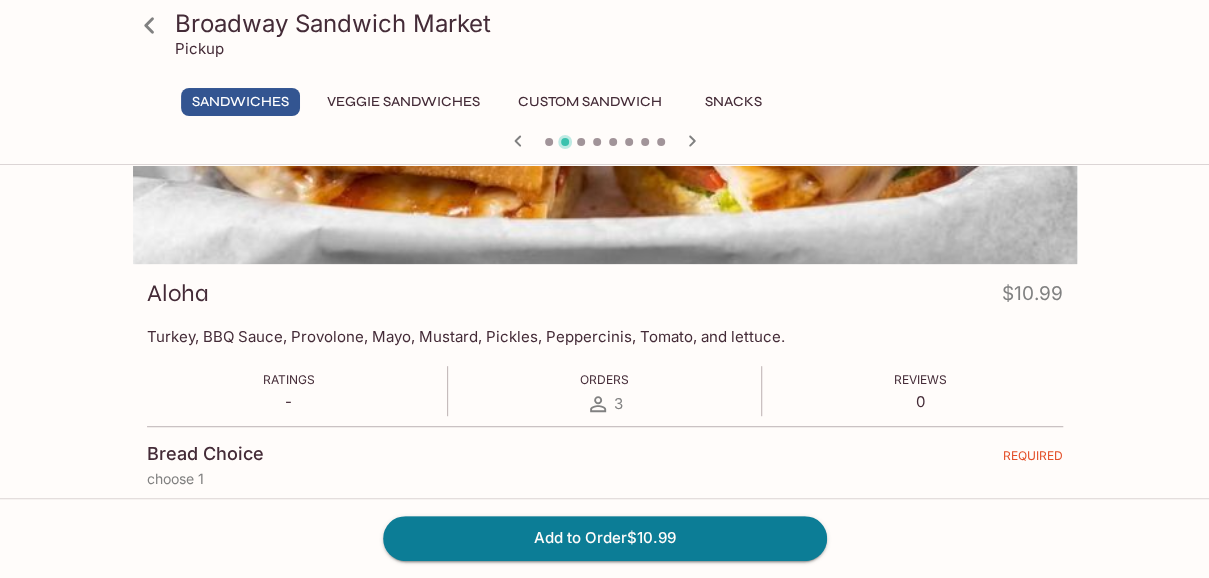 scroll, scrollTop: 176, scrollLeft: 0, axis: vertical 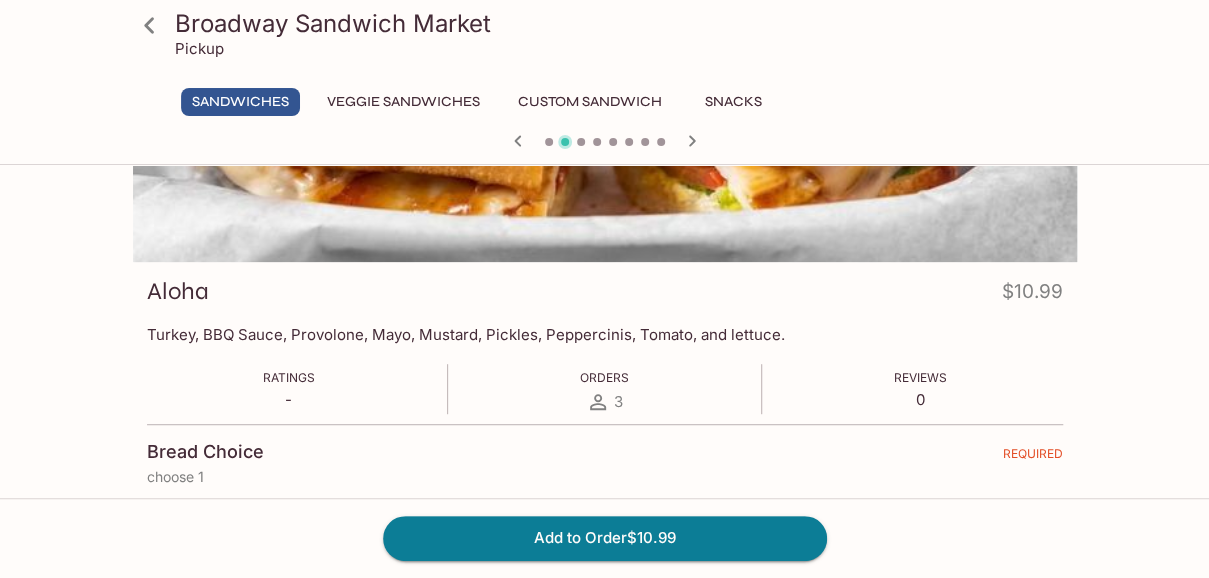 click 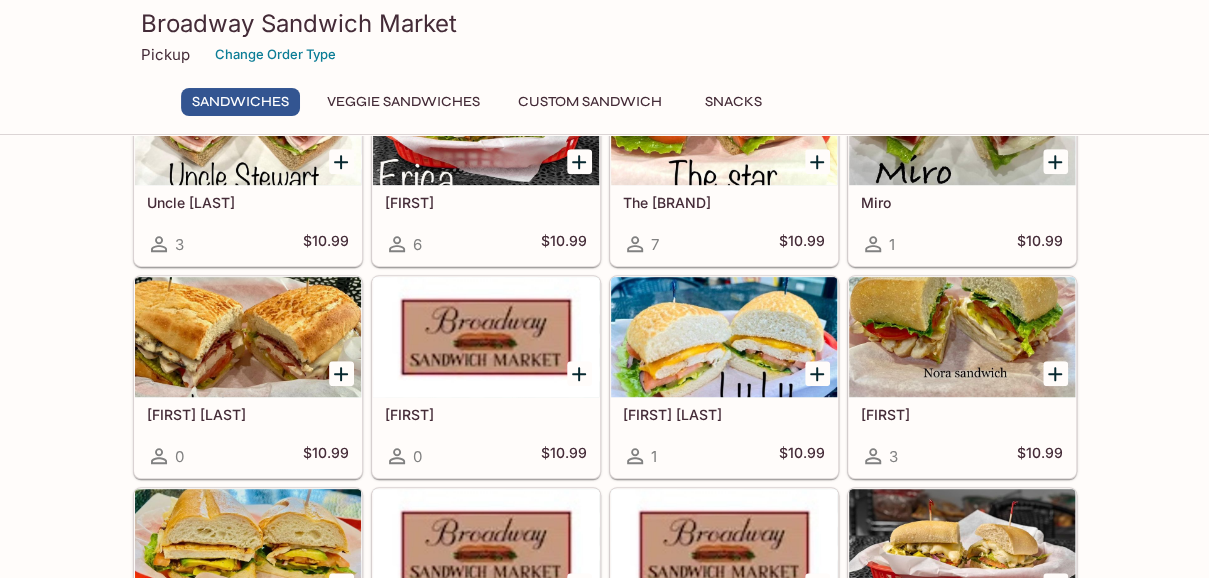 scroll, scrollTop: 367, scrollLeft: 0, axis: vertical 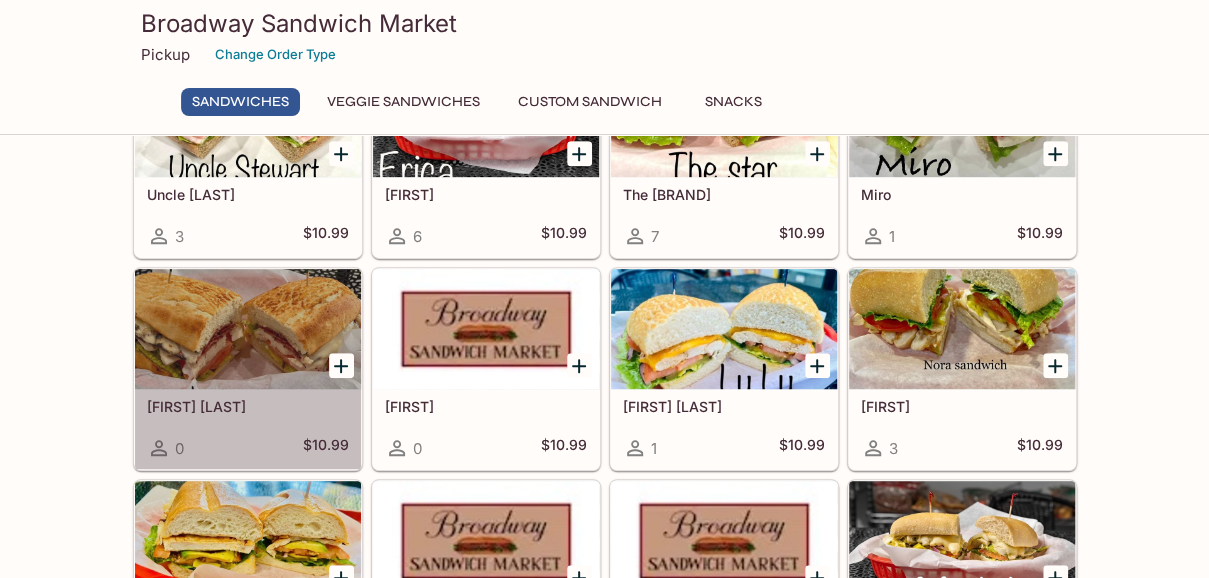 click at bounding box center [248, 329] 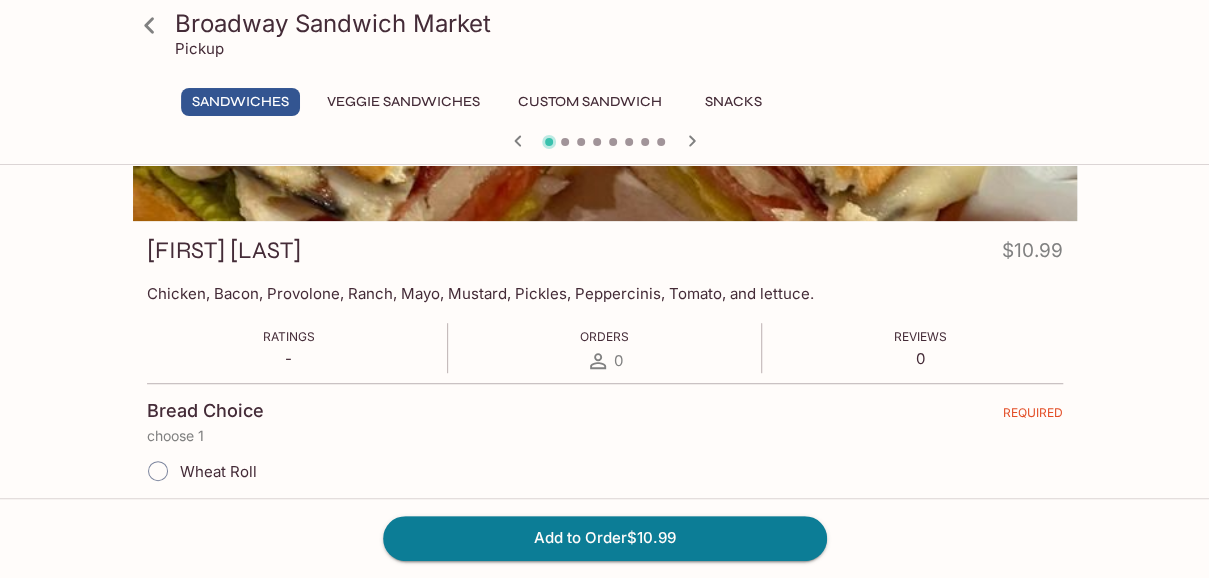 scroll, scrollTop: 221, scrollLeft: 0, axis: vertical 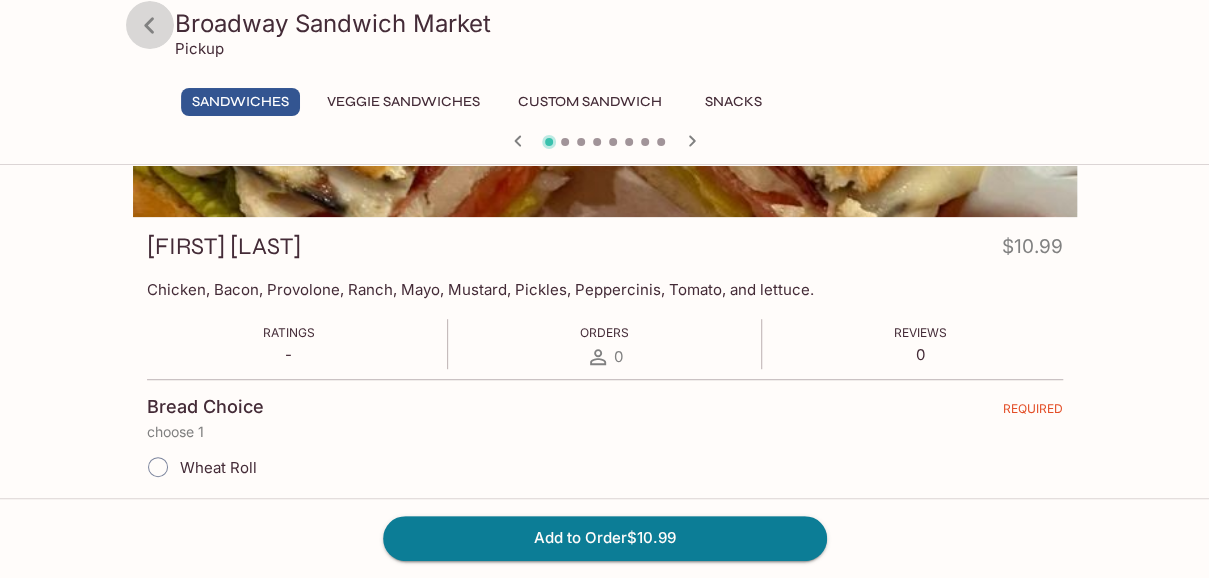 click 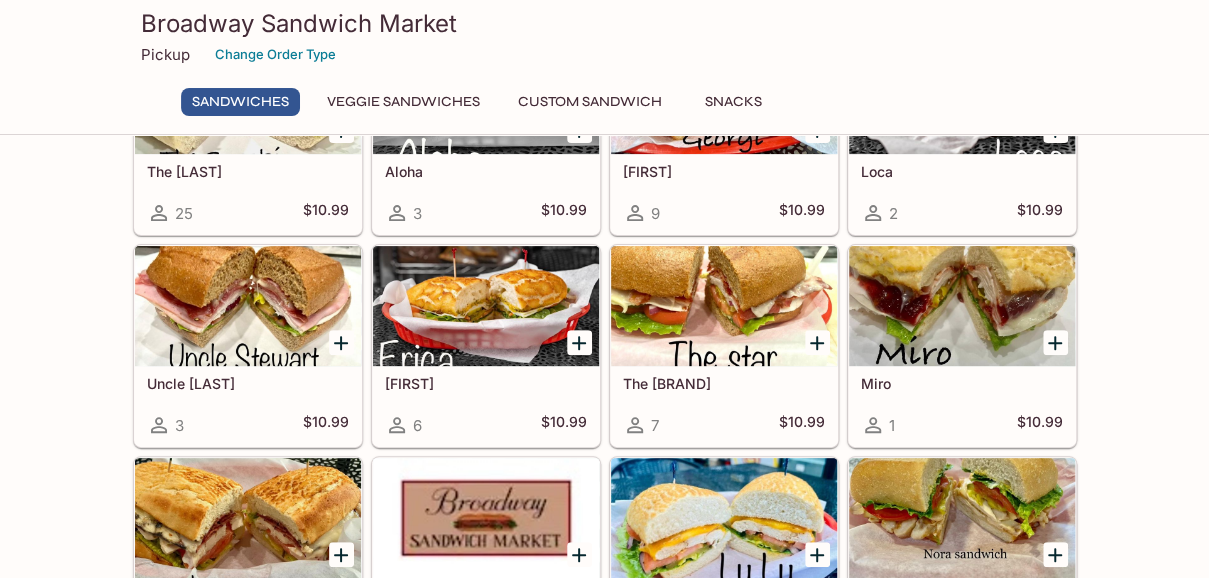 scroll, scrollTop: 180, scrollLeft: 0, axis: vertical 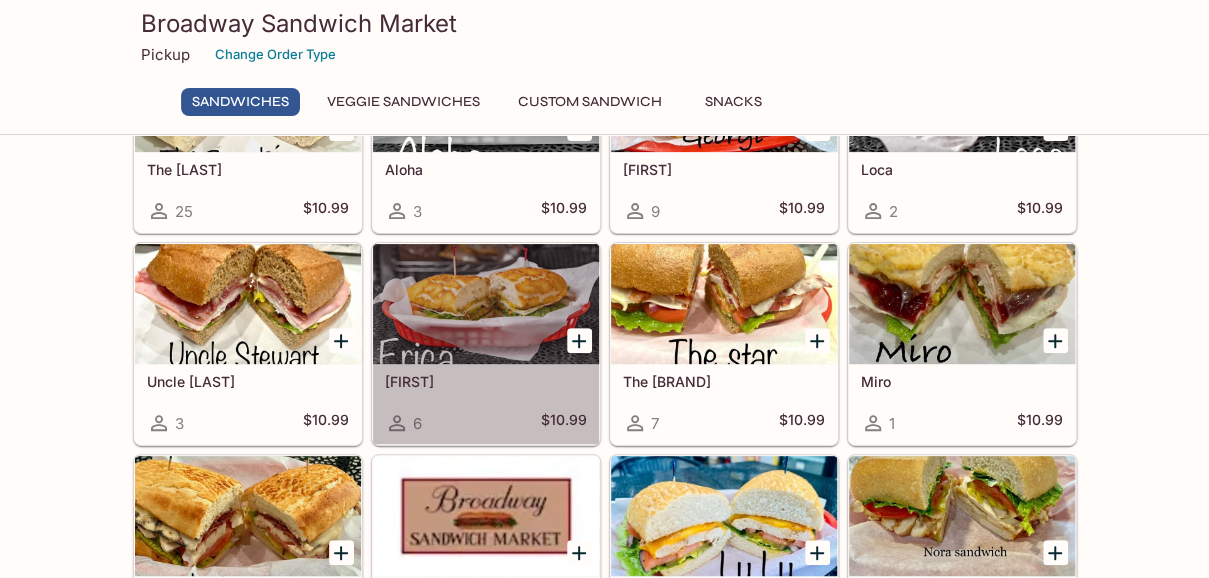 click at bounding box center [486, 304] 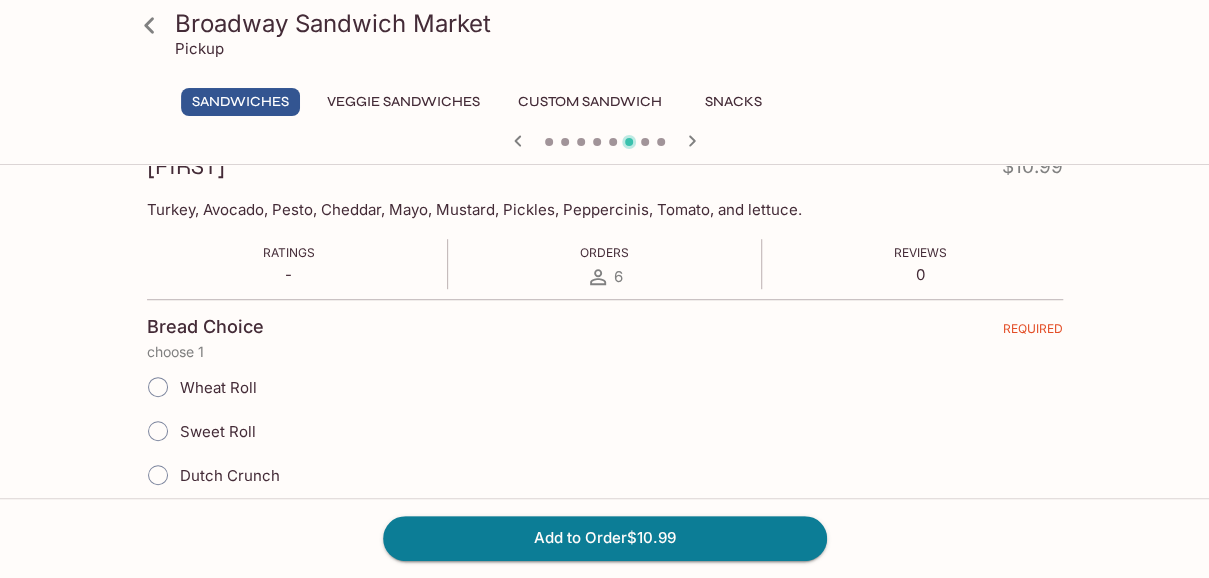 scroll, scrollTop: 302, scrollLeft: 0, axis: vertical 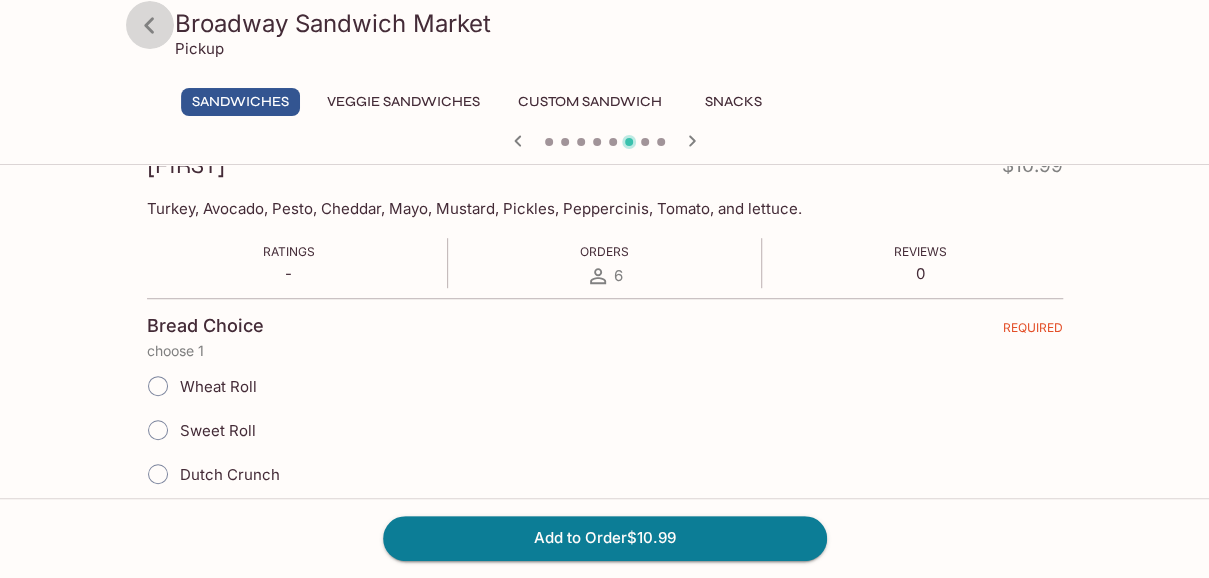 click 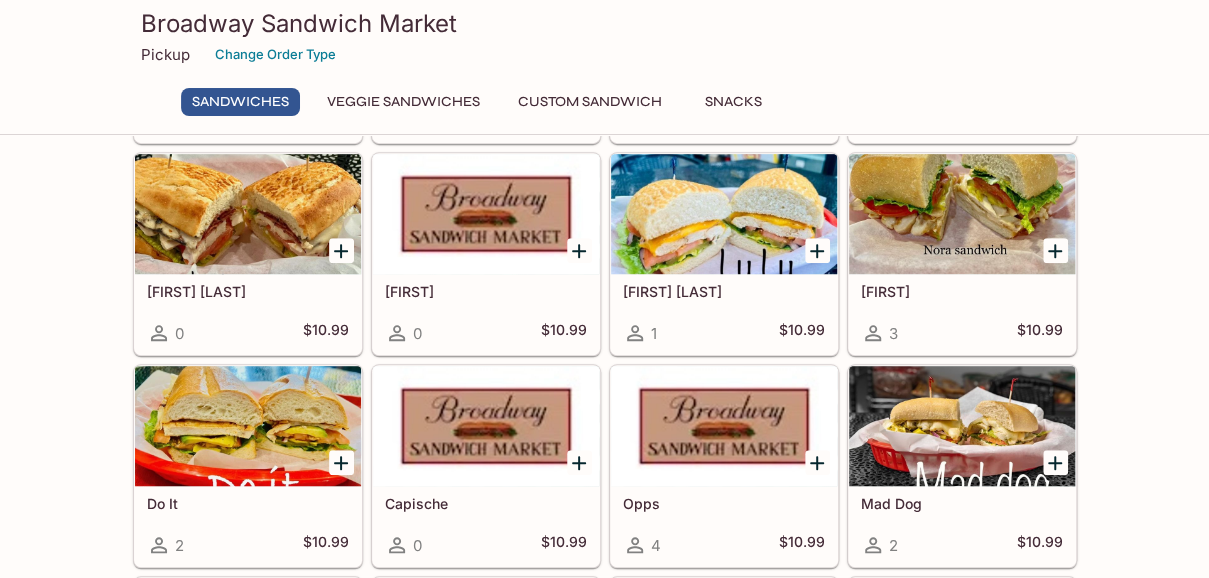 scroll, scrollTop: 483, scrollLeft: 0, axis: vertical 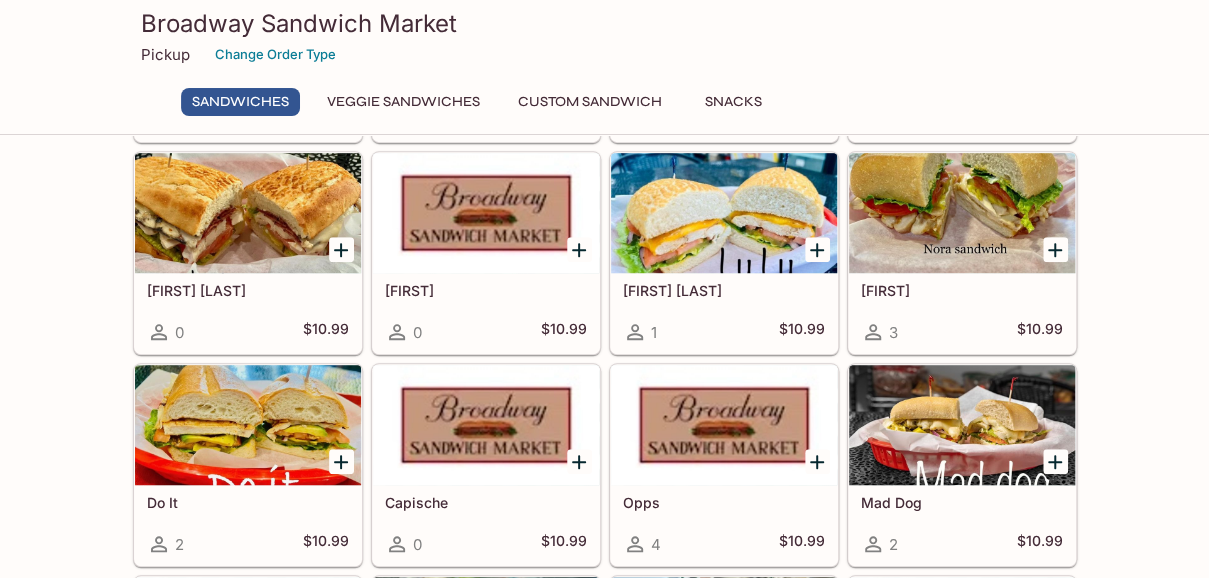 click at bounding box center (486, 213) 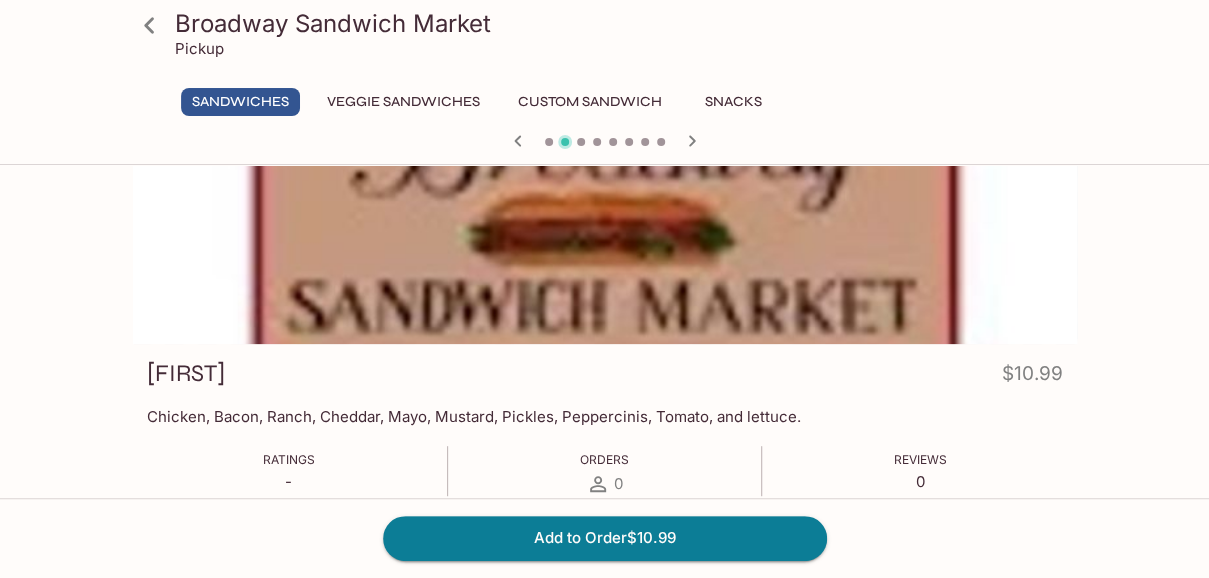 scroll, scrollTop: 106, scrollLeft: 0, axis: vertical 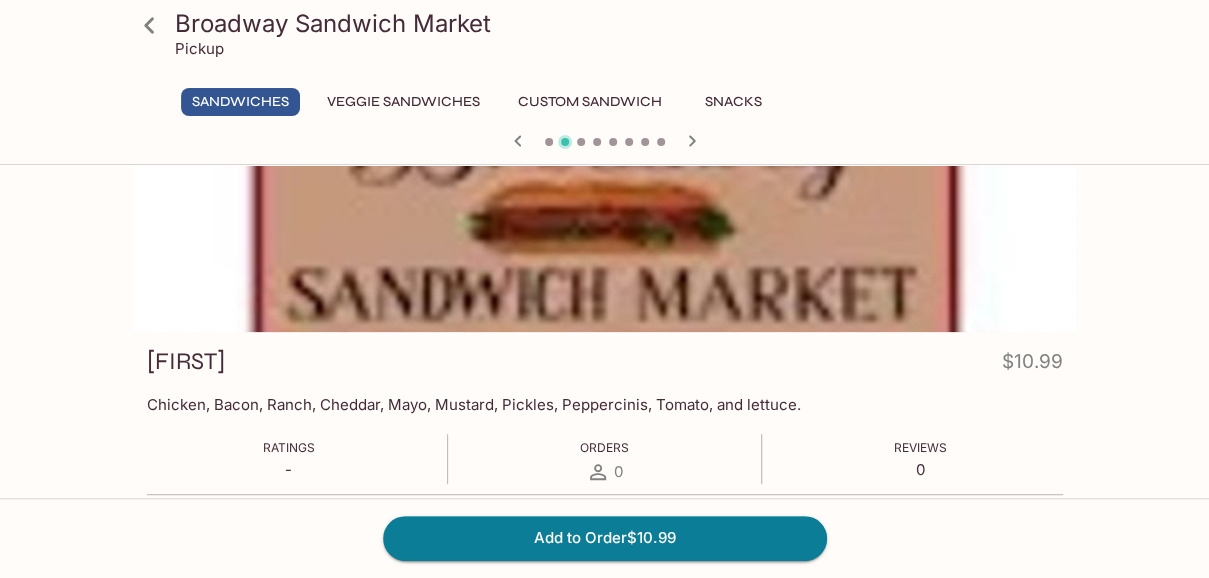 click 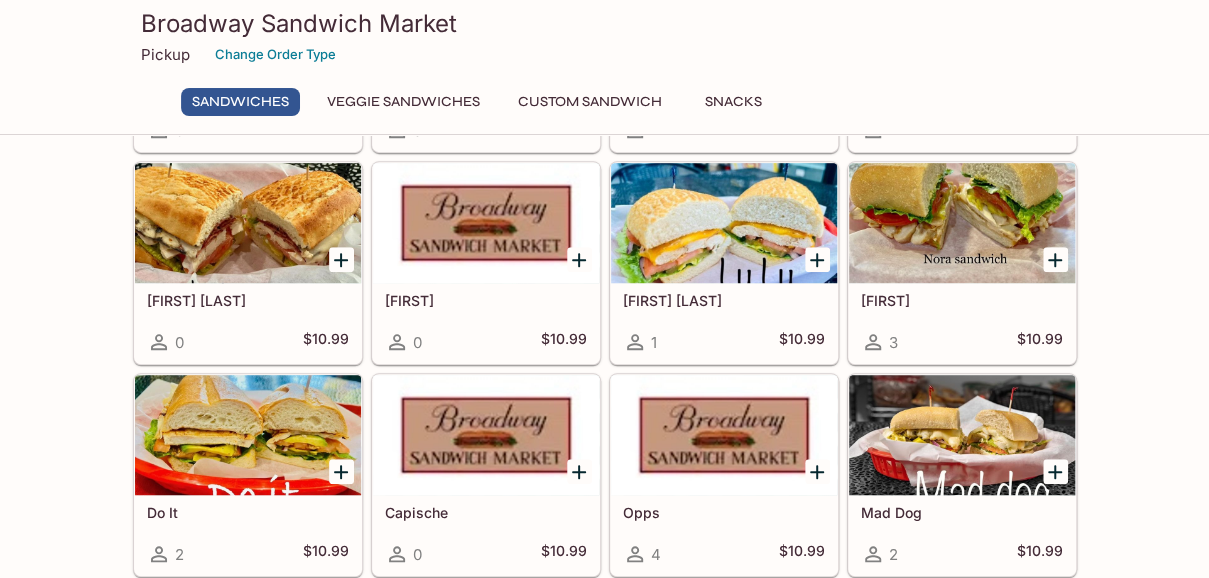 scroll, scrollTop: 476, scrollLeft: 0, axis: vertical 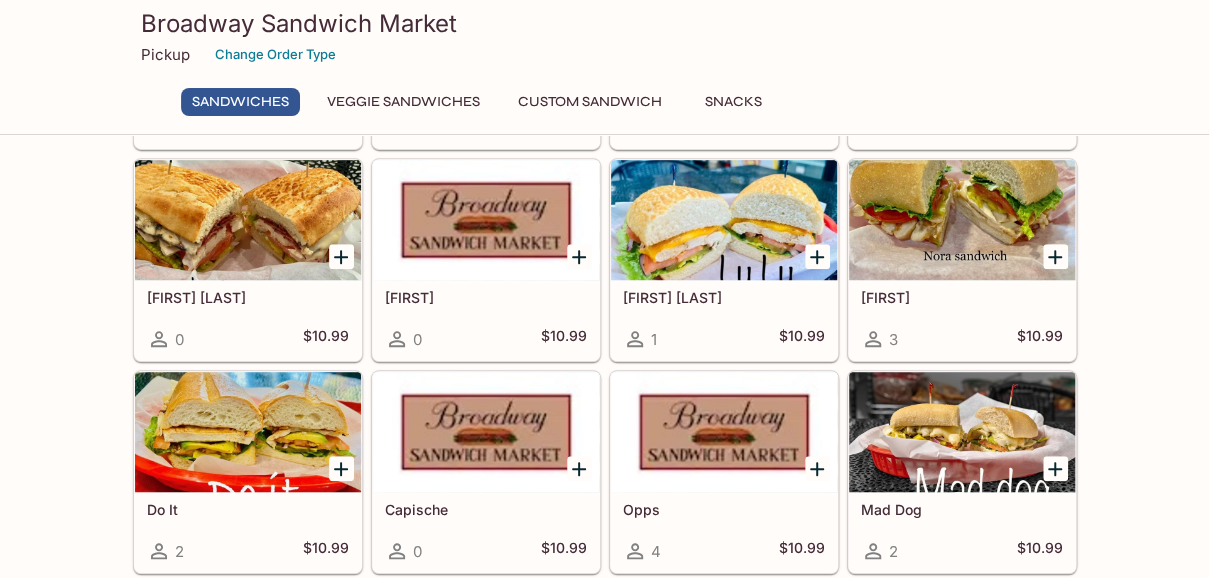 click at bounding box center [962, 432] 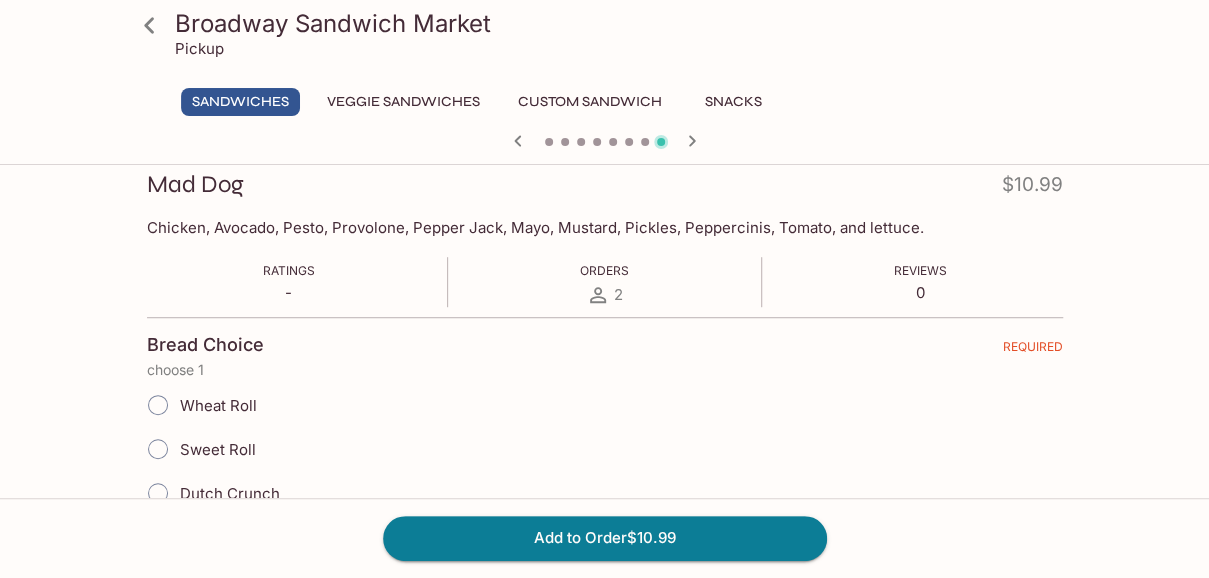 scroll, scrollTop: 284, scrollLeft: 0, axis: vertical 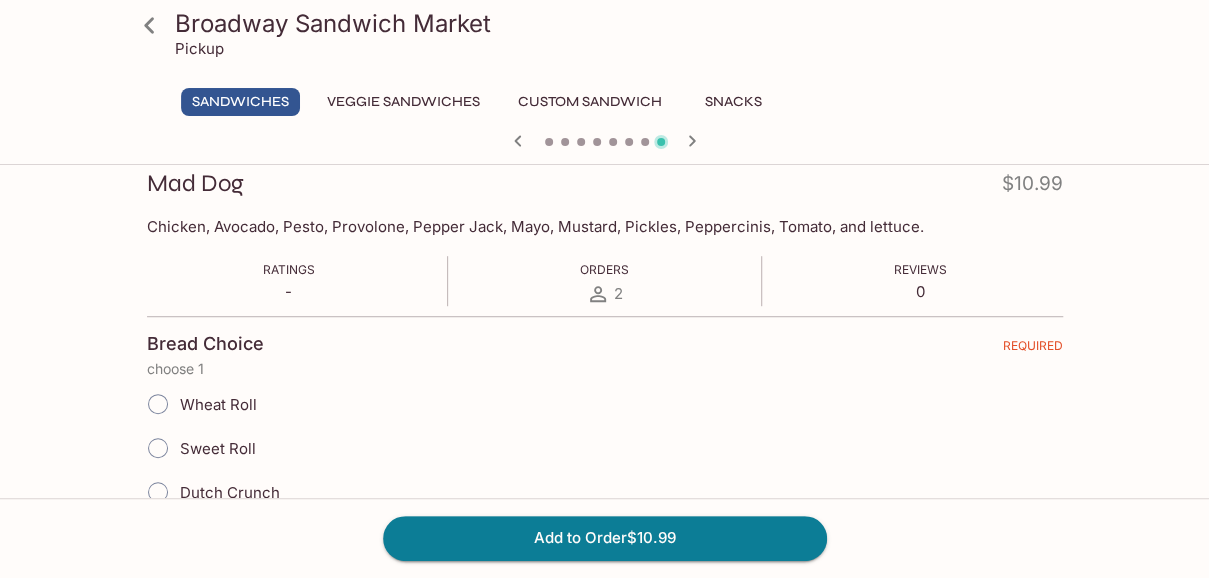 click 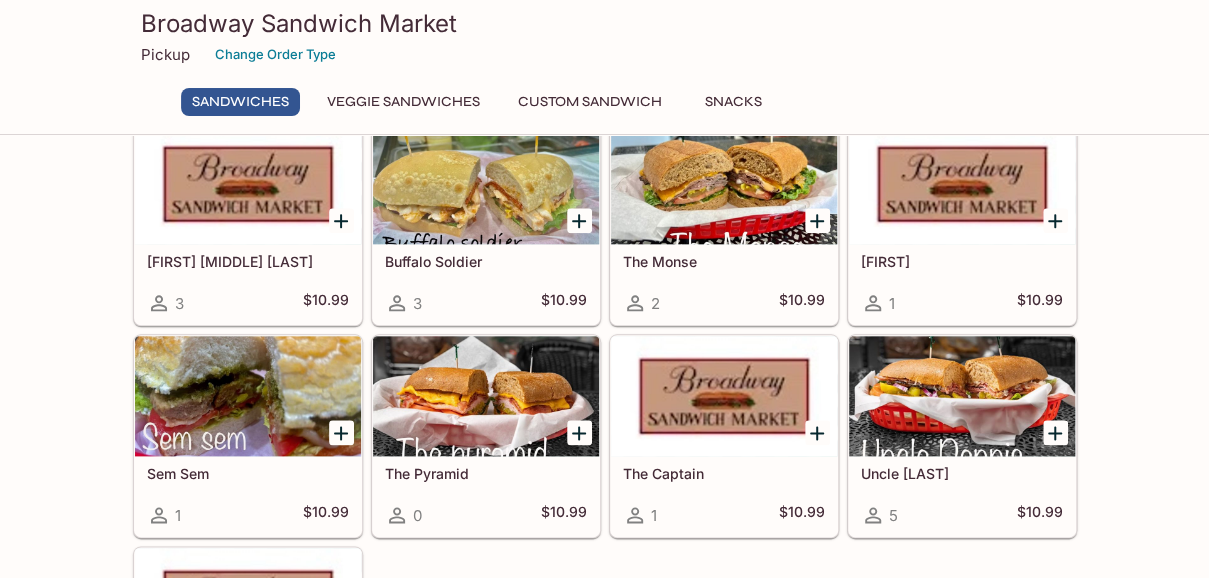 scroll, scrollTop: 939, scrollLeft: 0, axis: vertical 